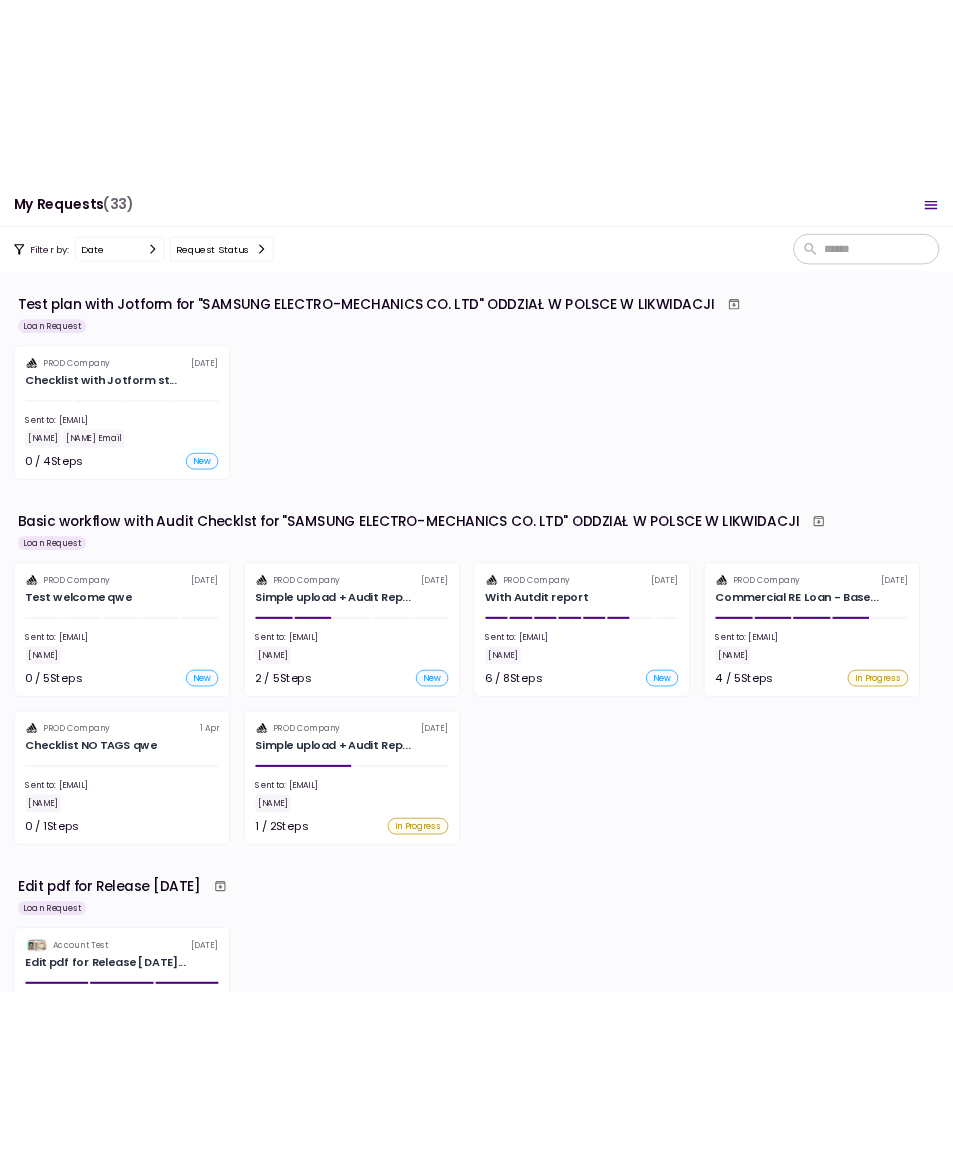 scroll, scrollTop: 0, scrollLeft: 0, axis: both 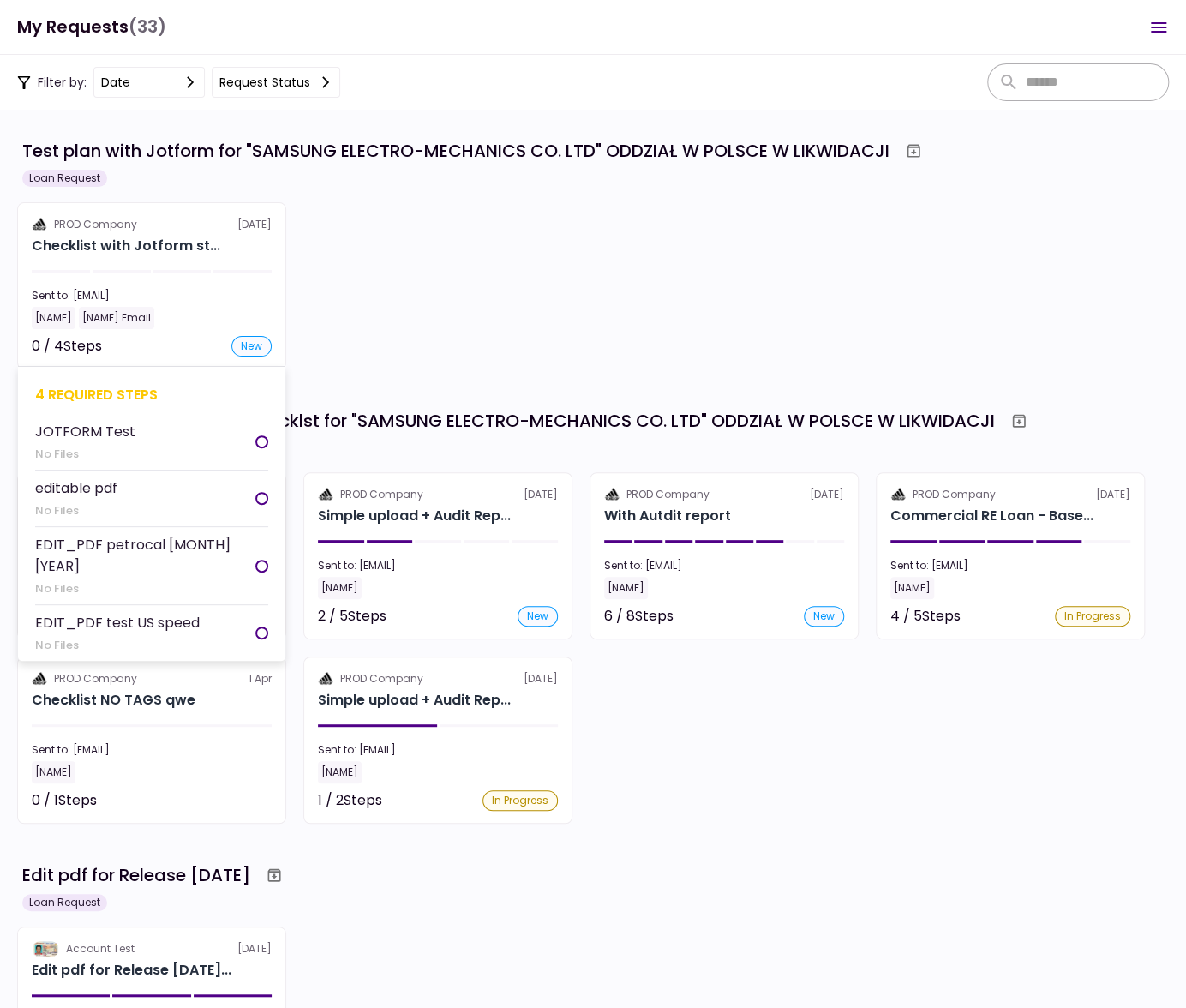 click on "PROD Company [DAY] [MONTH]" at bounding box center (152, 225) 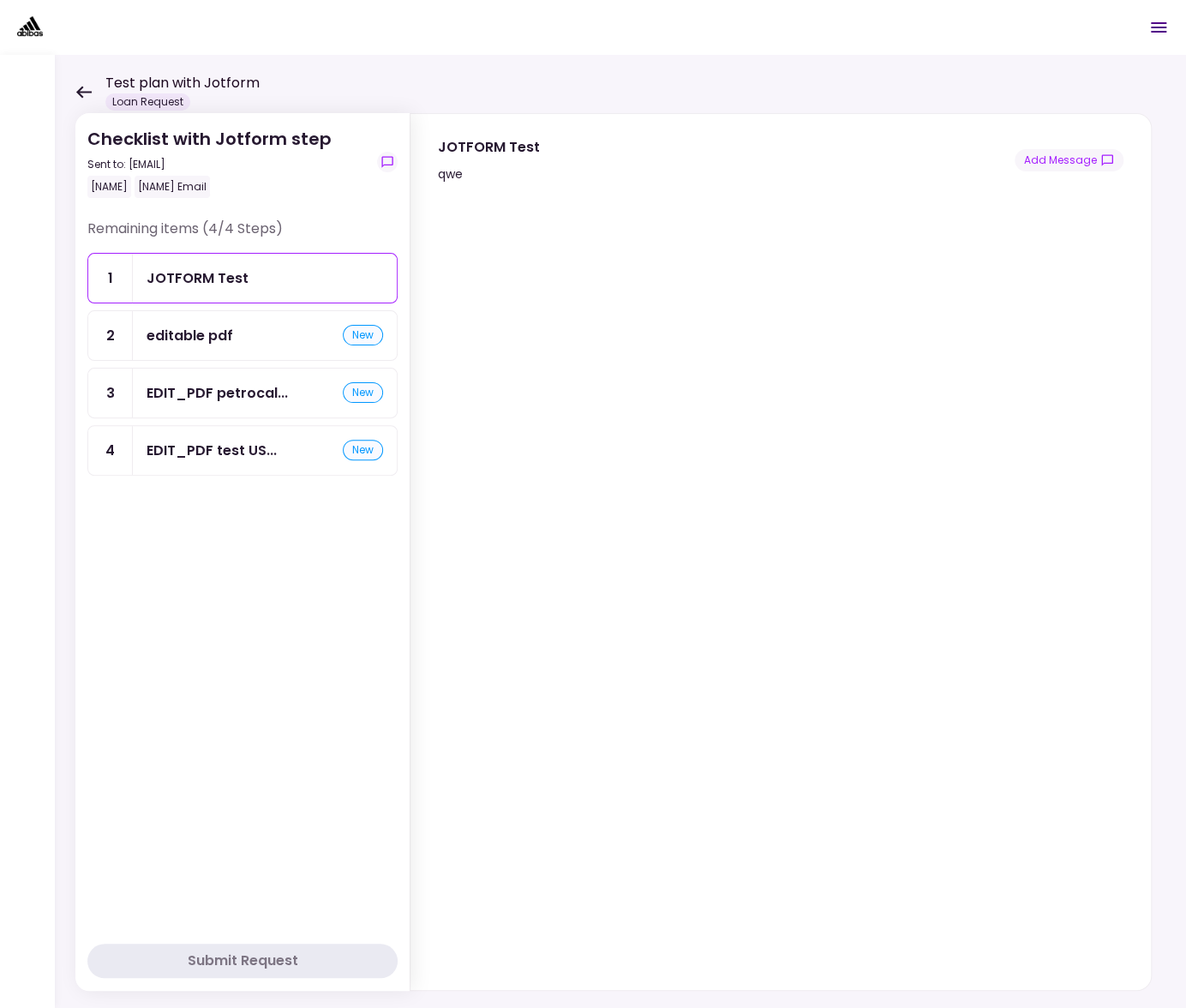 click on "editable pdf new" at bounding box center (265, 335) 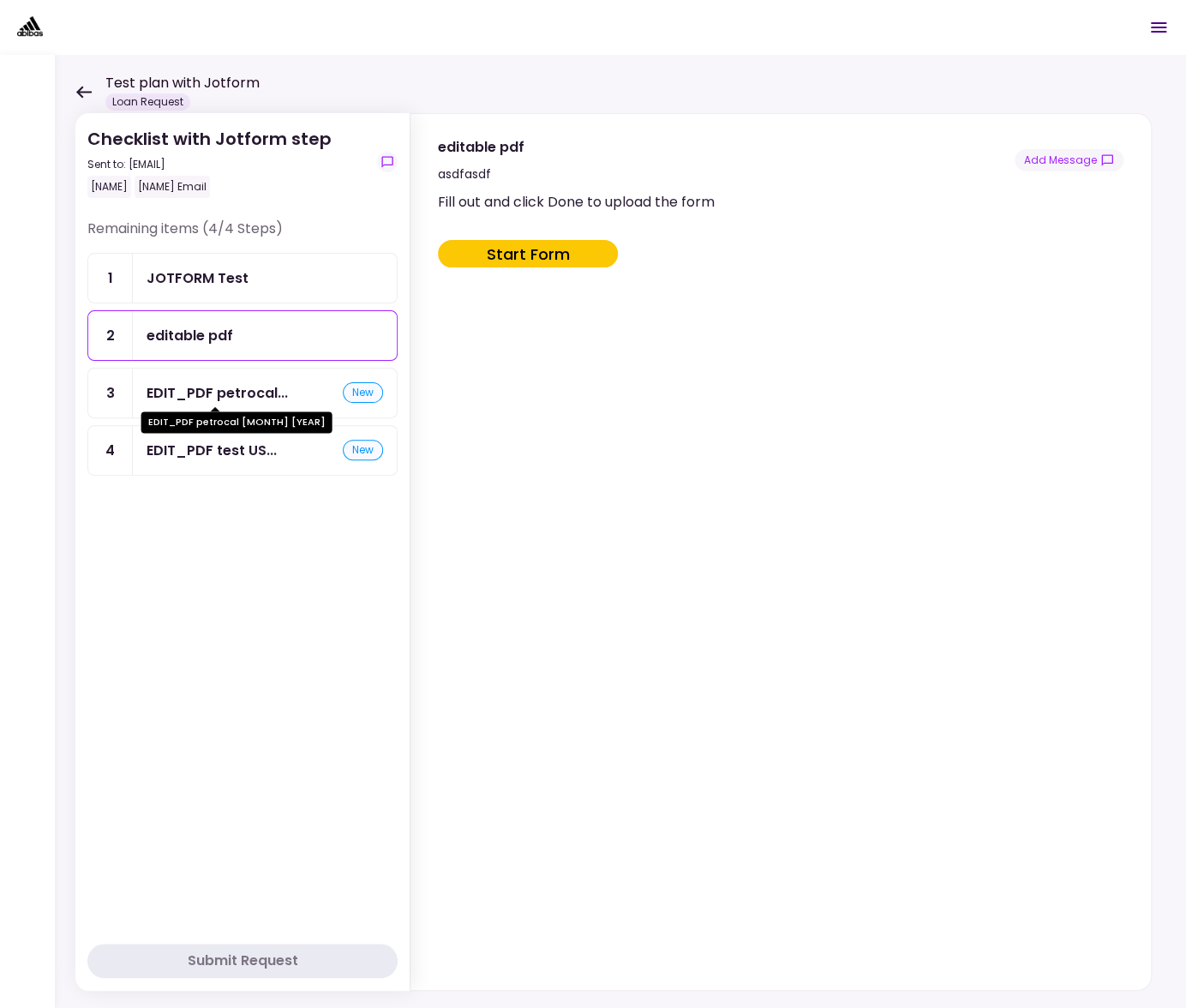 click on "EDIT_PDF petrocal..." at bounding box center [217, 393] 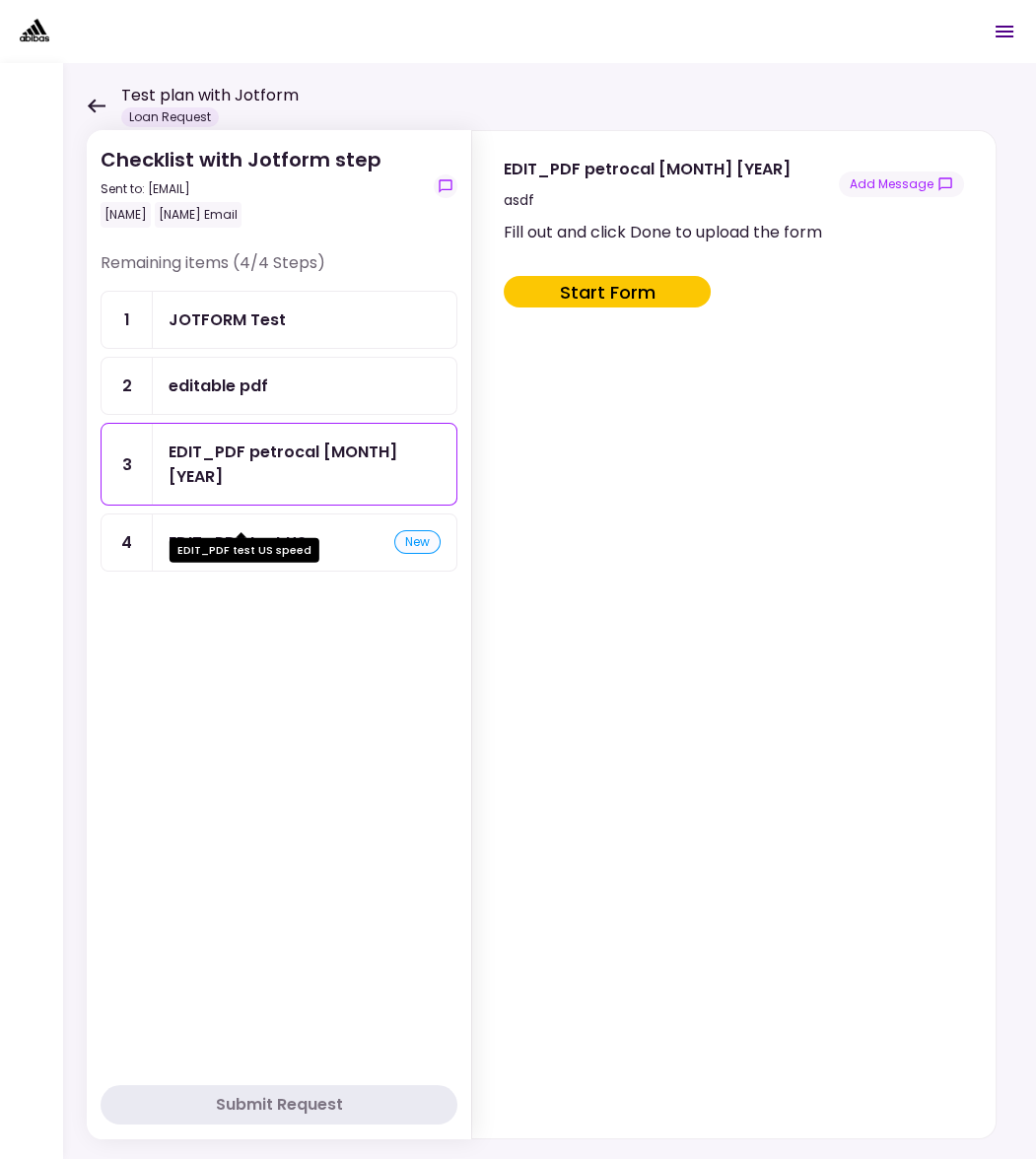 click on "EDIT_PDF test US..." at bounding box center (243, 542) 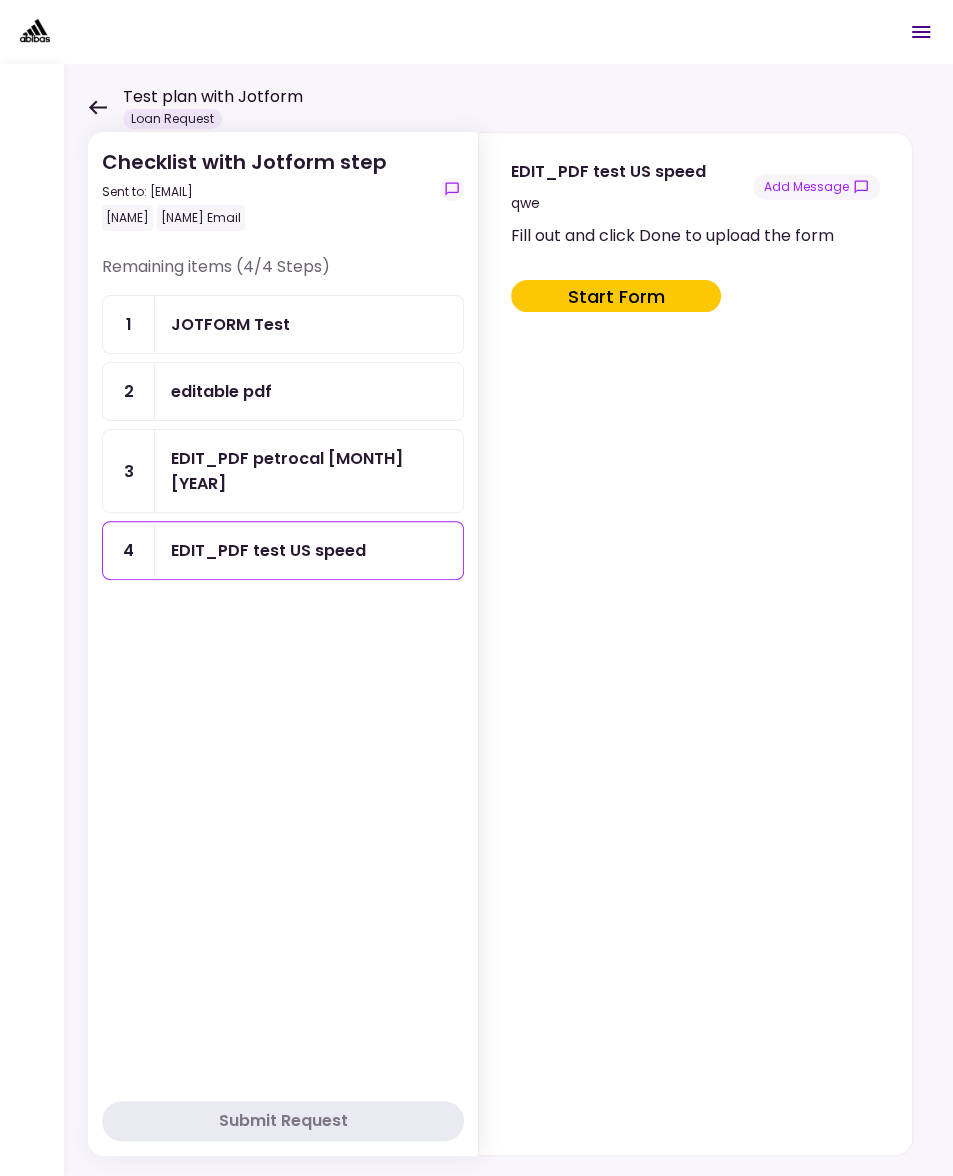 click on "Fill out and click Done to upload the form Start Form" at bounding box center (693, 685) 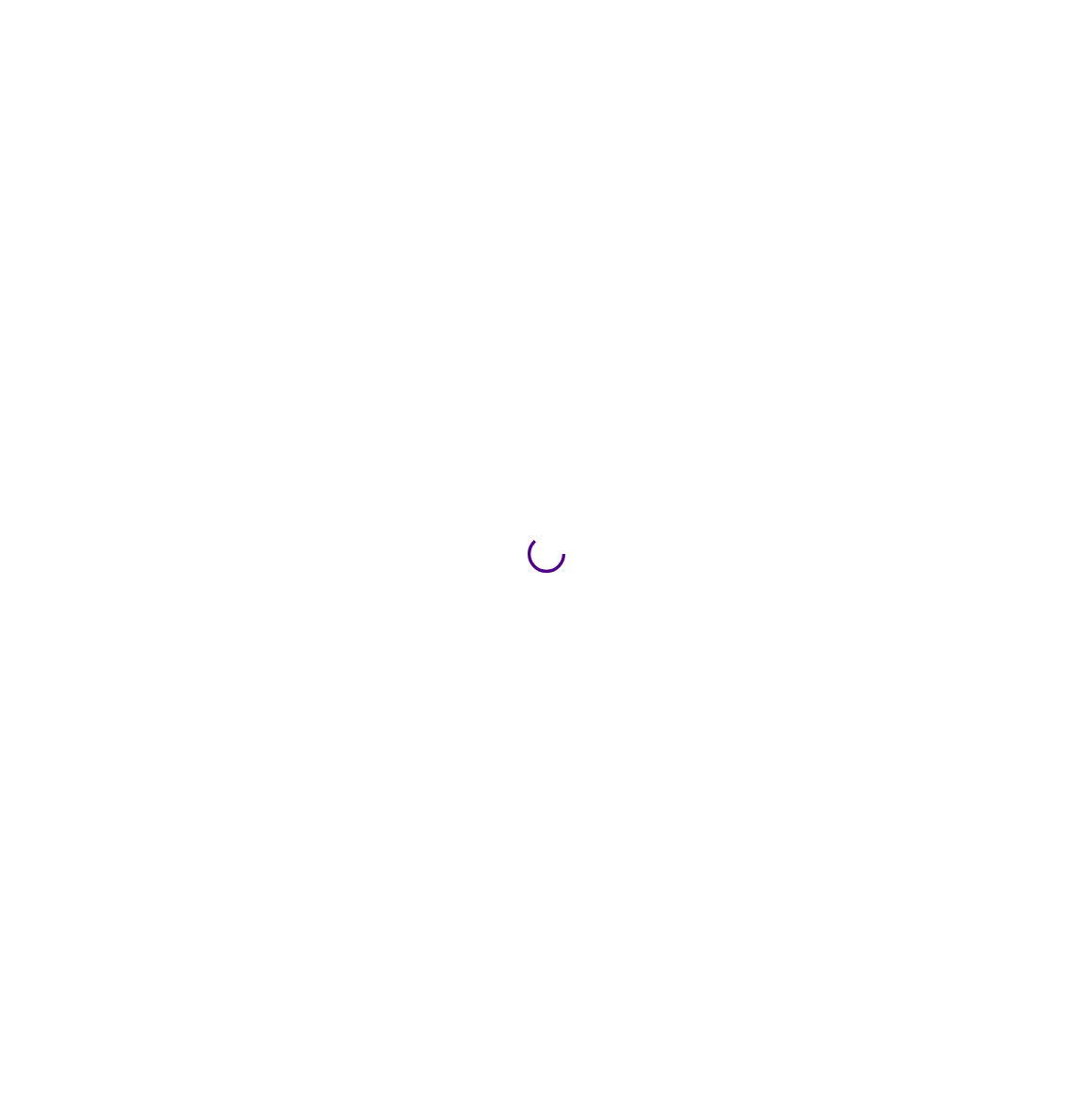 scroll, scrollTop: 0, scrollLeft: 0, axis: both 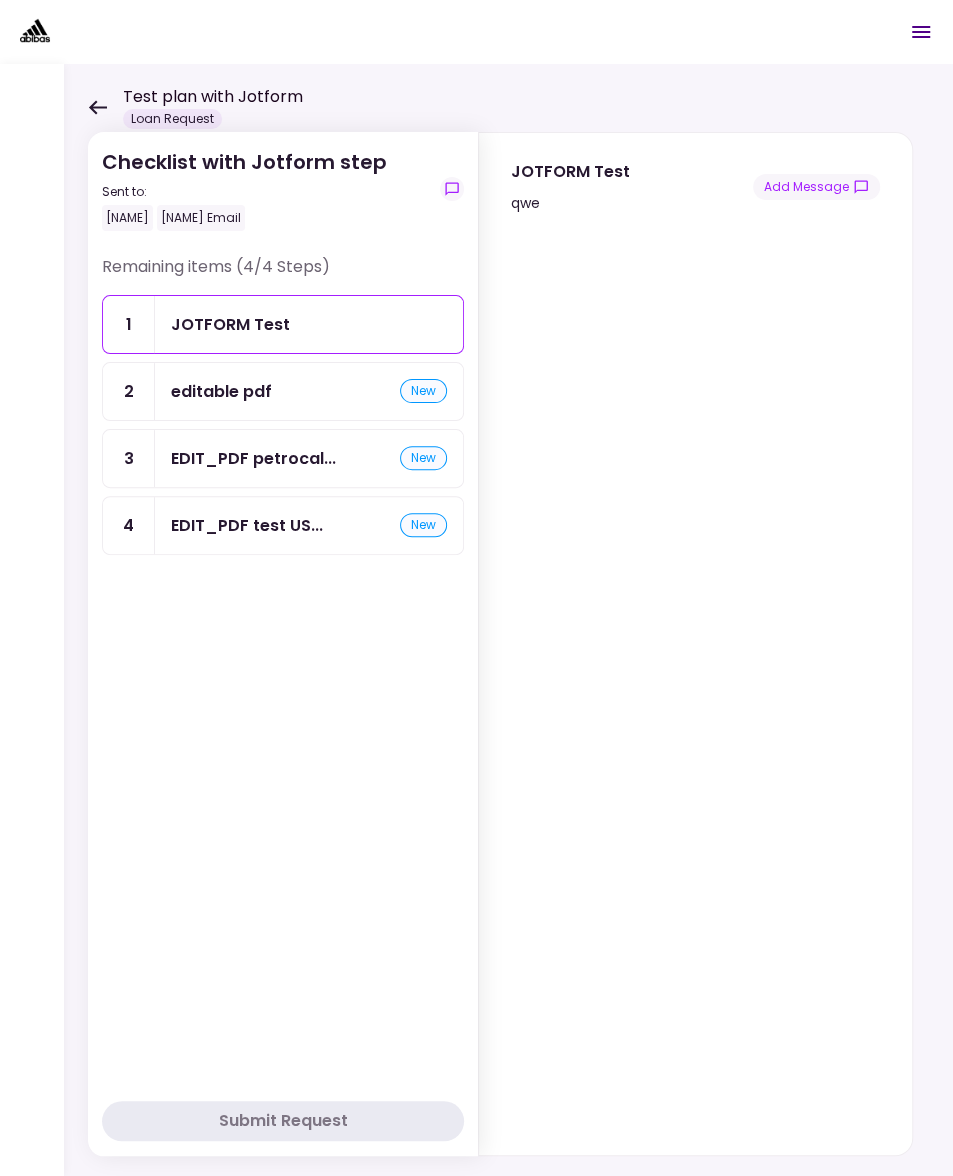 click on "editable pdf new" at bounding box center [309, 391] 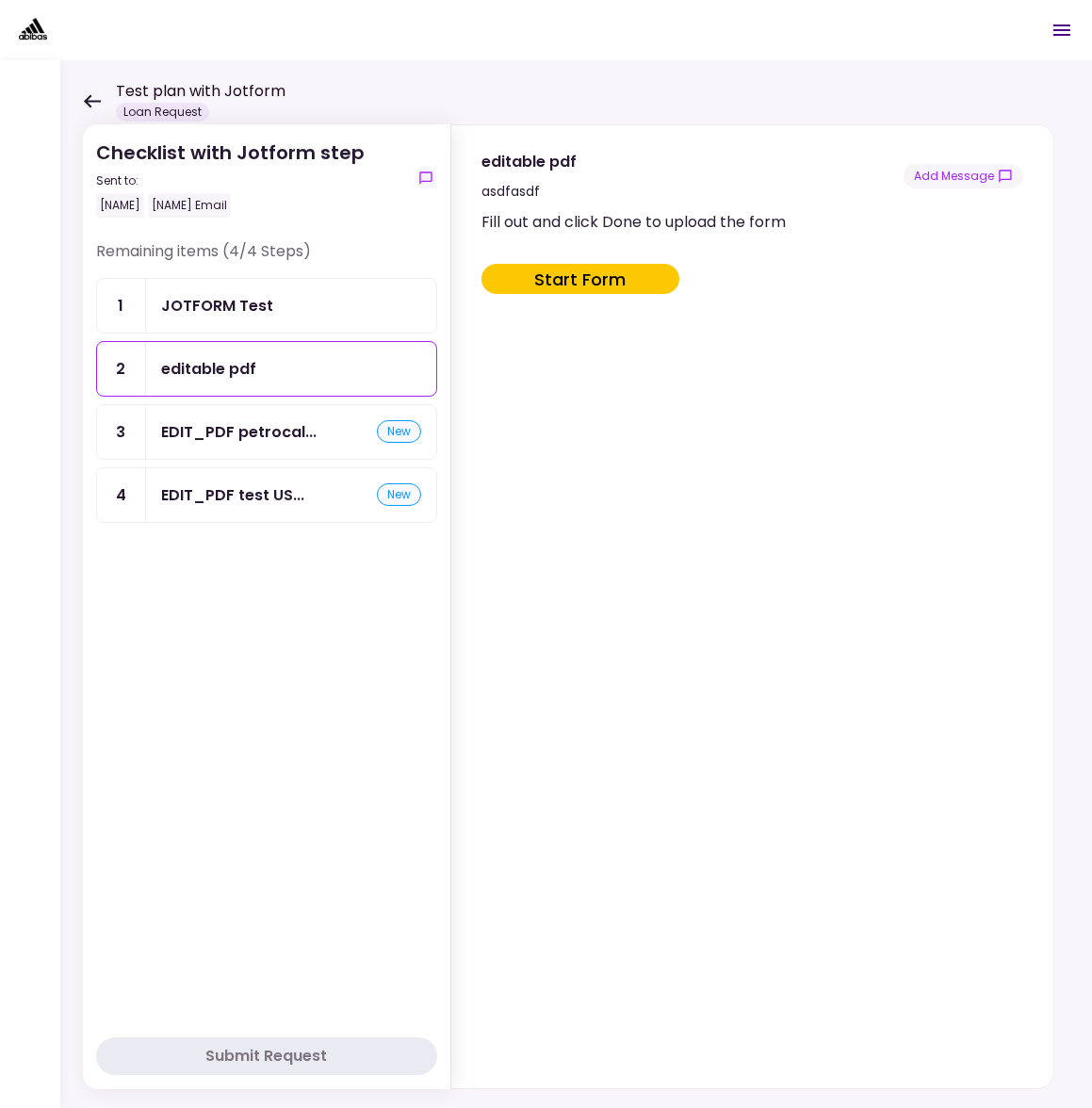 click on "Checklist with Jotform step Sent to: Anton Anton Email Remaining items (4/4 Steps) 1 JOTFORM Test 2 editable pdf 3 EDIT_PDF petrocal... new 4 EDIT_PDF test US... new Submit Request editable pdf asdfasdf Add Message Fill out and click Done to upload the form Start Form" at bounding box center (576, 584) 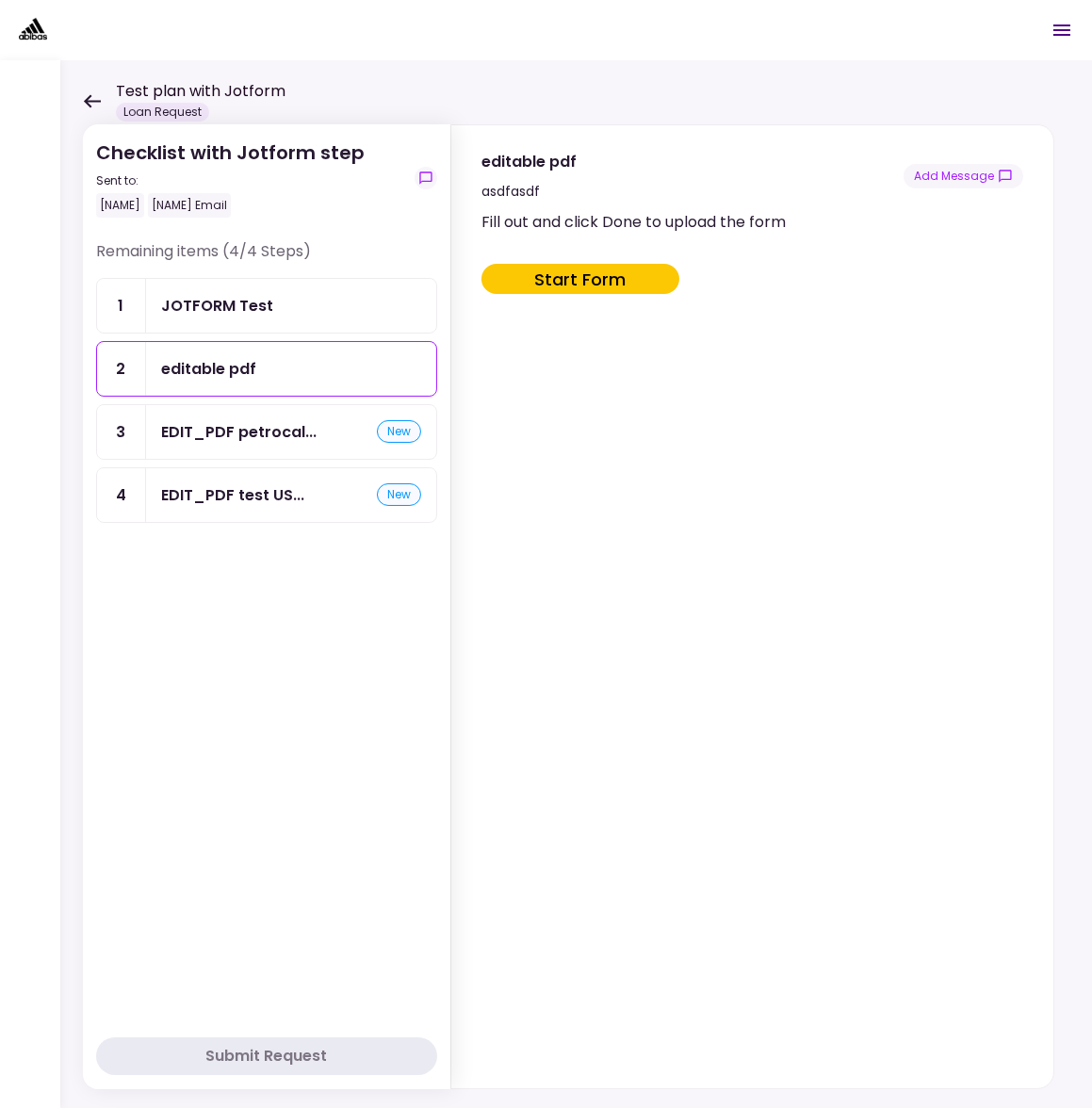 click on "Test plan with Jotform Loan Request" at bounding box center [184, 101] 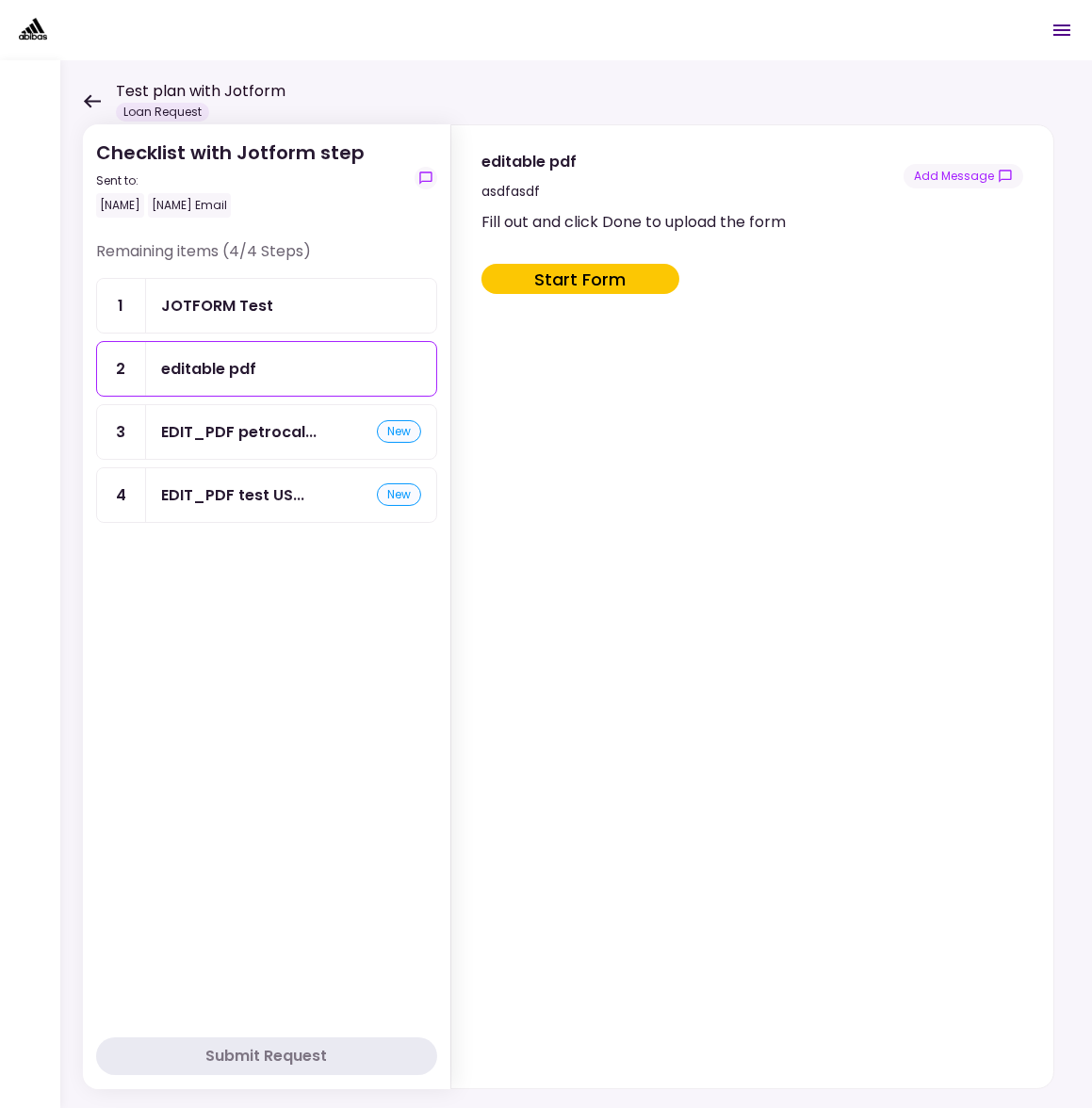 click 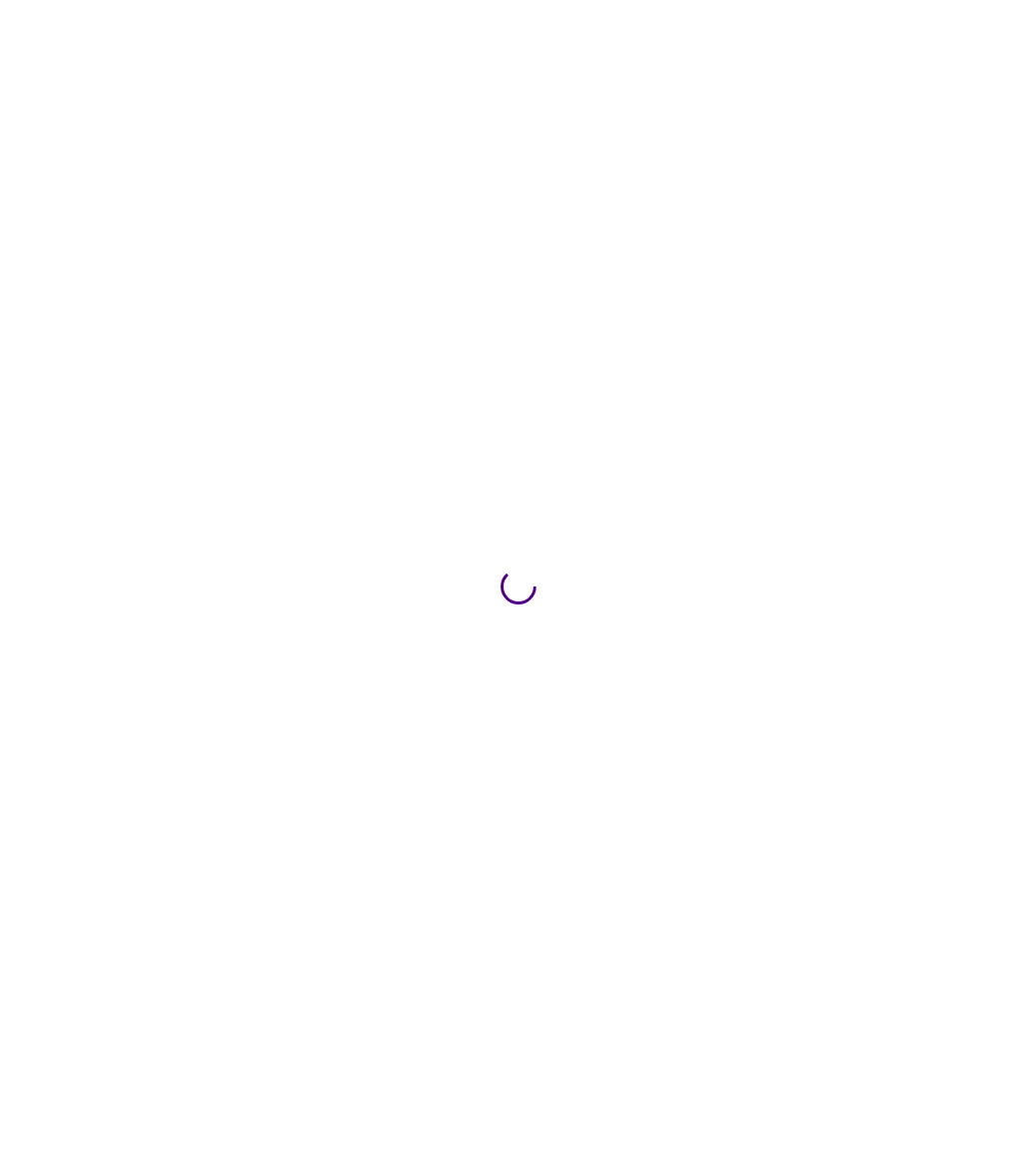 scroll, scrollTop: 0, scrollLeft: 0, axis: both 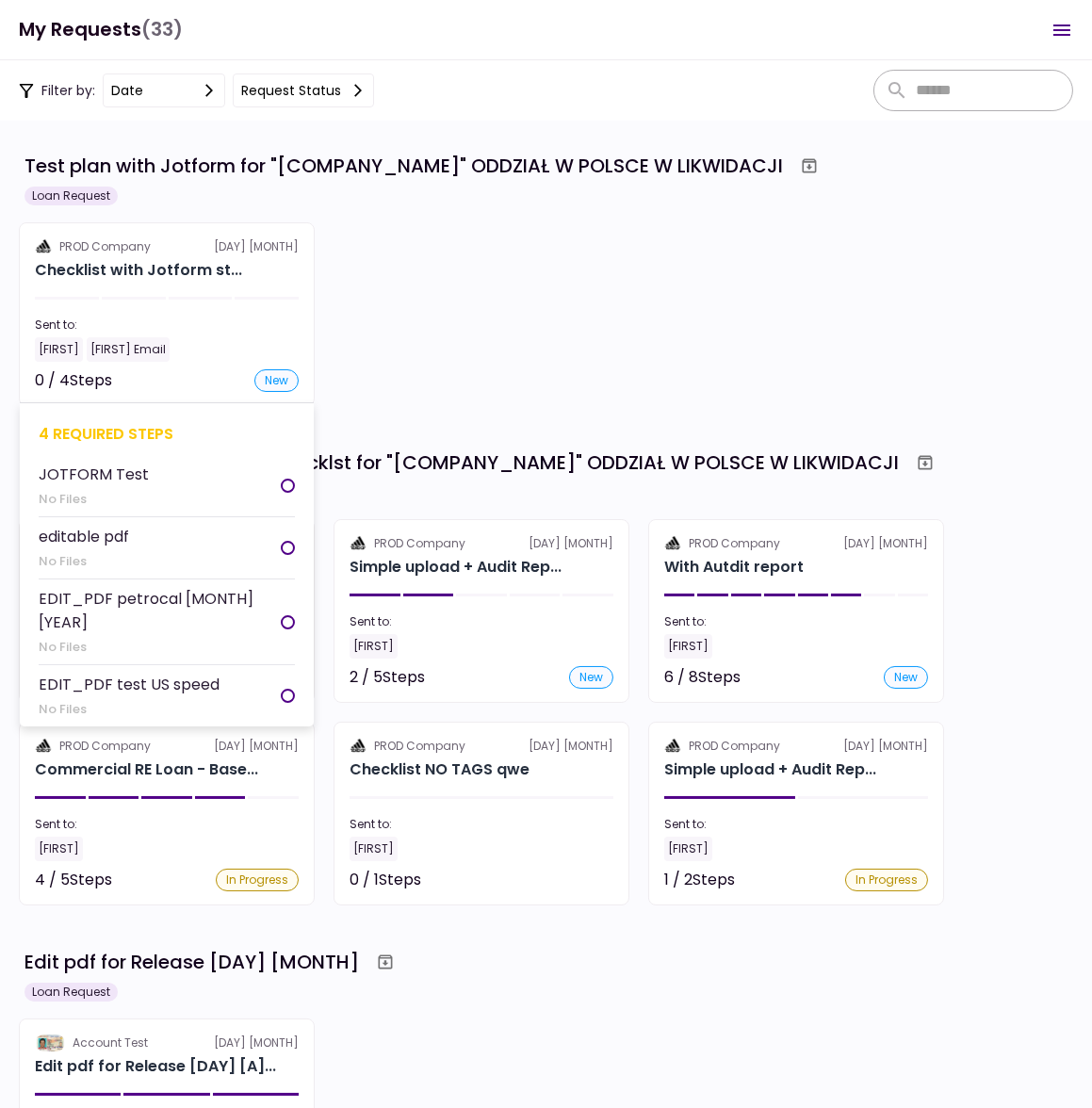 click on "PROD Company [DAY] [MONTH]" at bounding box center [167, 247] 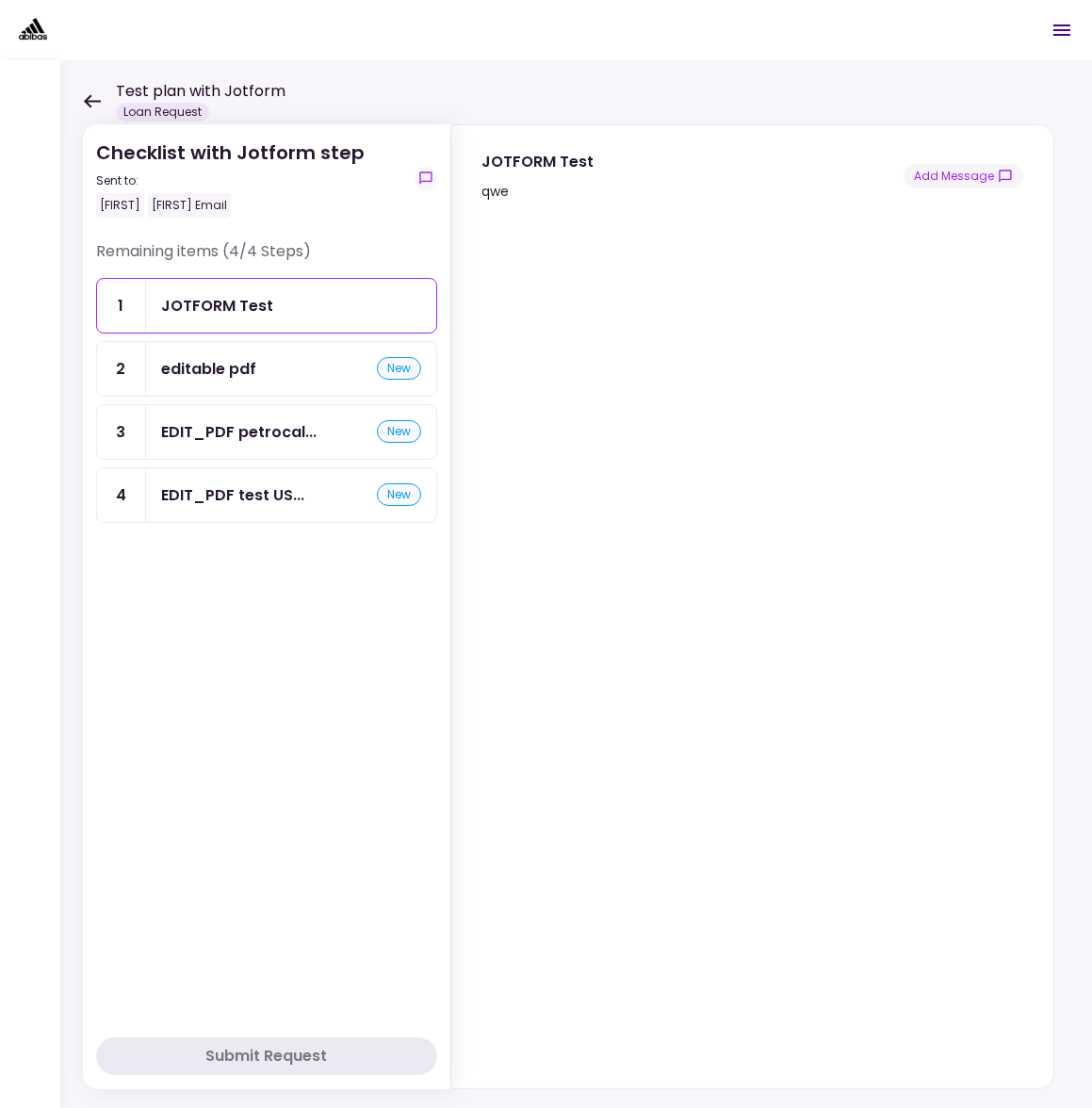 click on "editable pdf new" at bounding box center (291, 368) 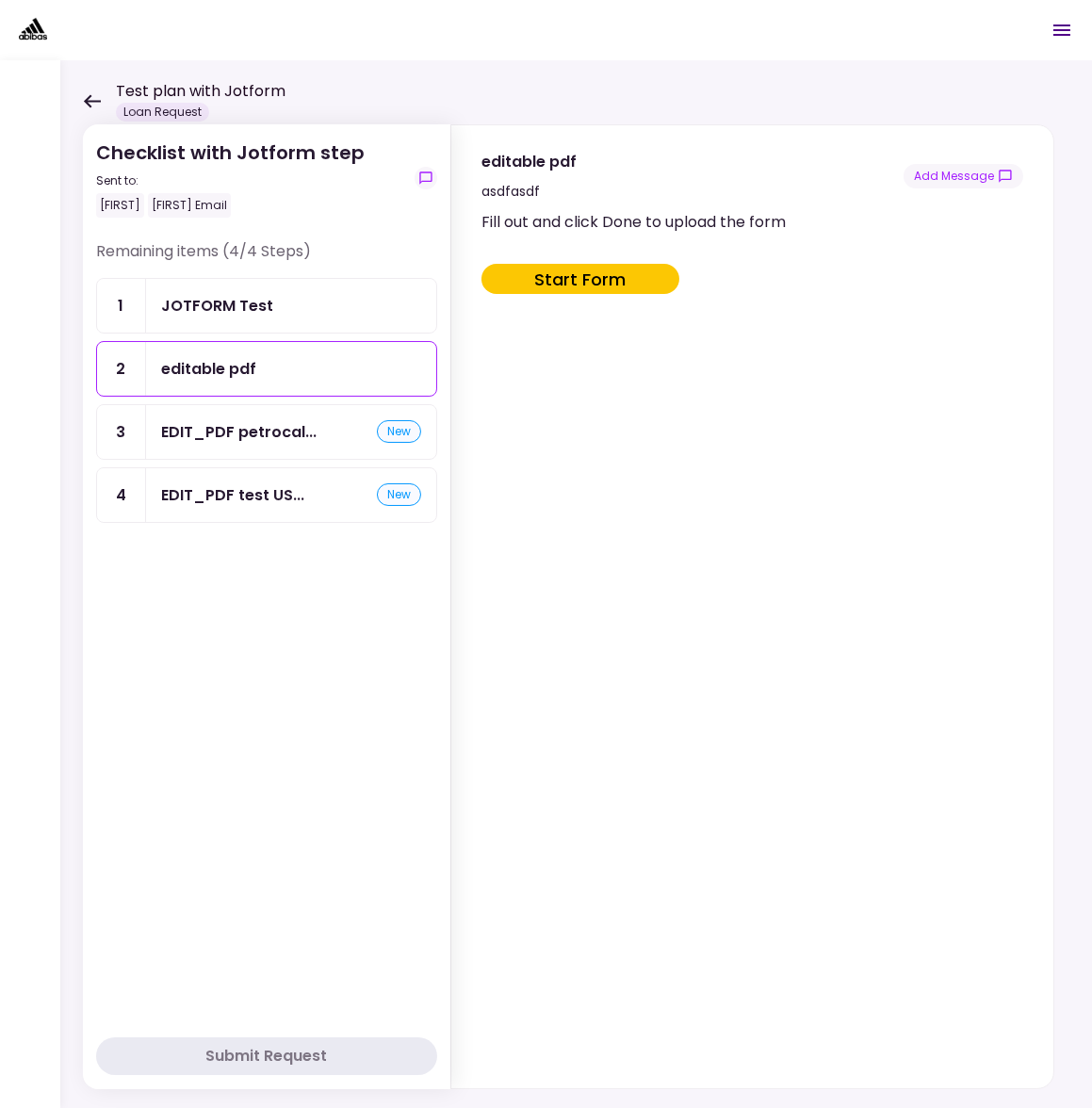 click on "JOTFORM Test" at bounding box center [291, 305] 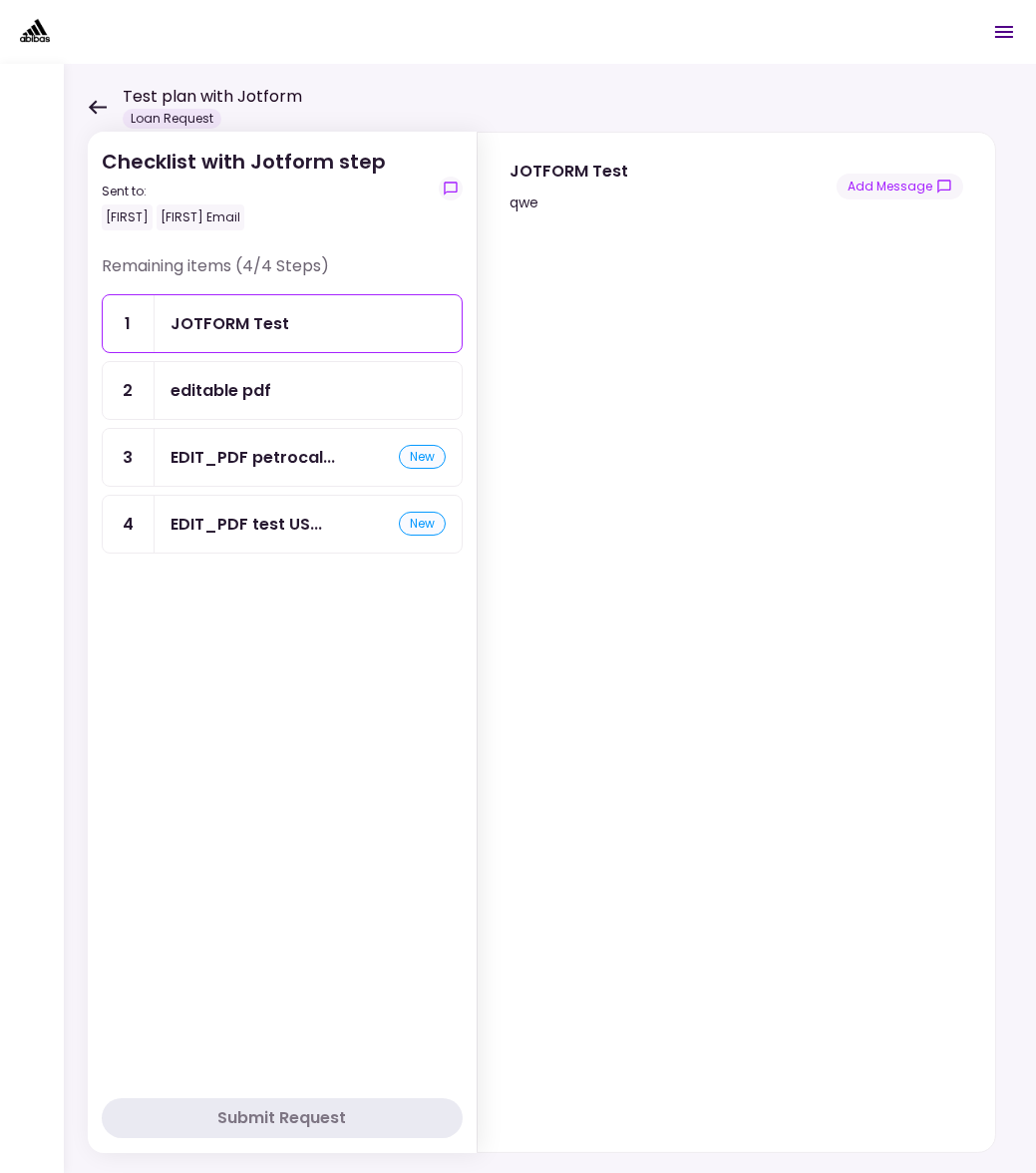click on "Checklist with Jotform step Sent to: [FIRST] [FIRST] Email Remaining items ([NUMBER]/[NUMBER] Steps) [NUMBER] JOTFORM Test [NUMBER] editable pdf [NUMBER] EDIT_PDF petrocal... new [NUMBER] EDIT_PDF test US... new Submit Request JOTFORM Test qwe Add Message" at bounding box center (549, 618) 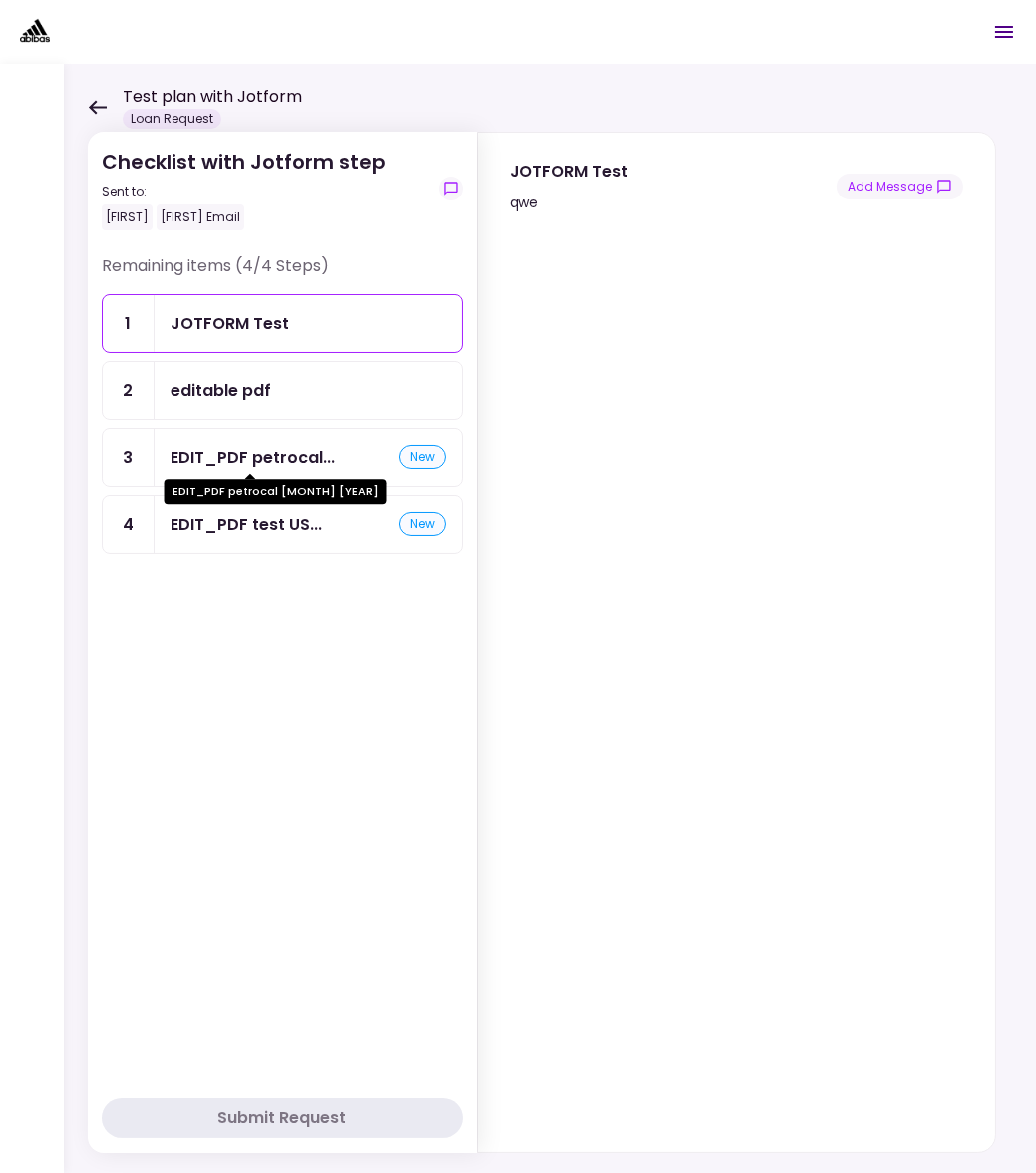 click on "EDIT_PDF petrocal..." at bounding box center (252, 457) 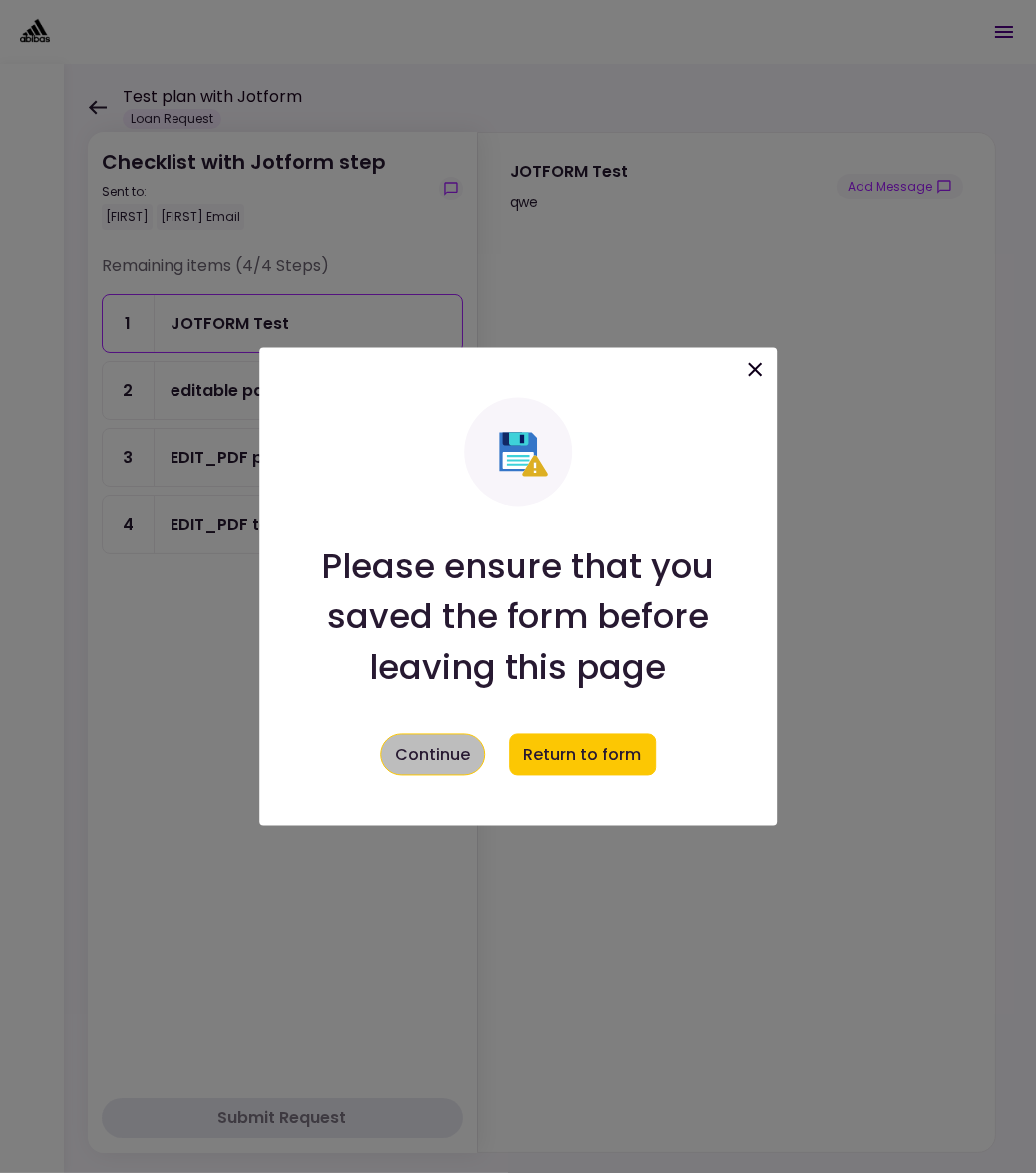 click on "Continue" at bounding box center [432, 755] 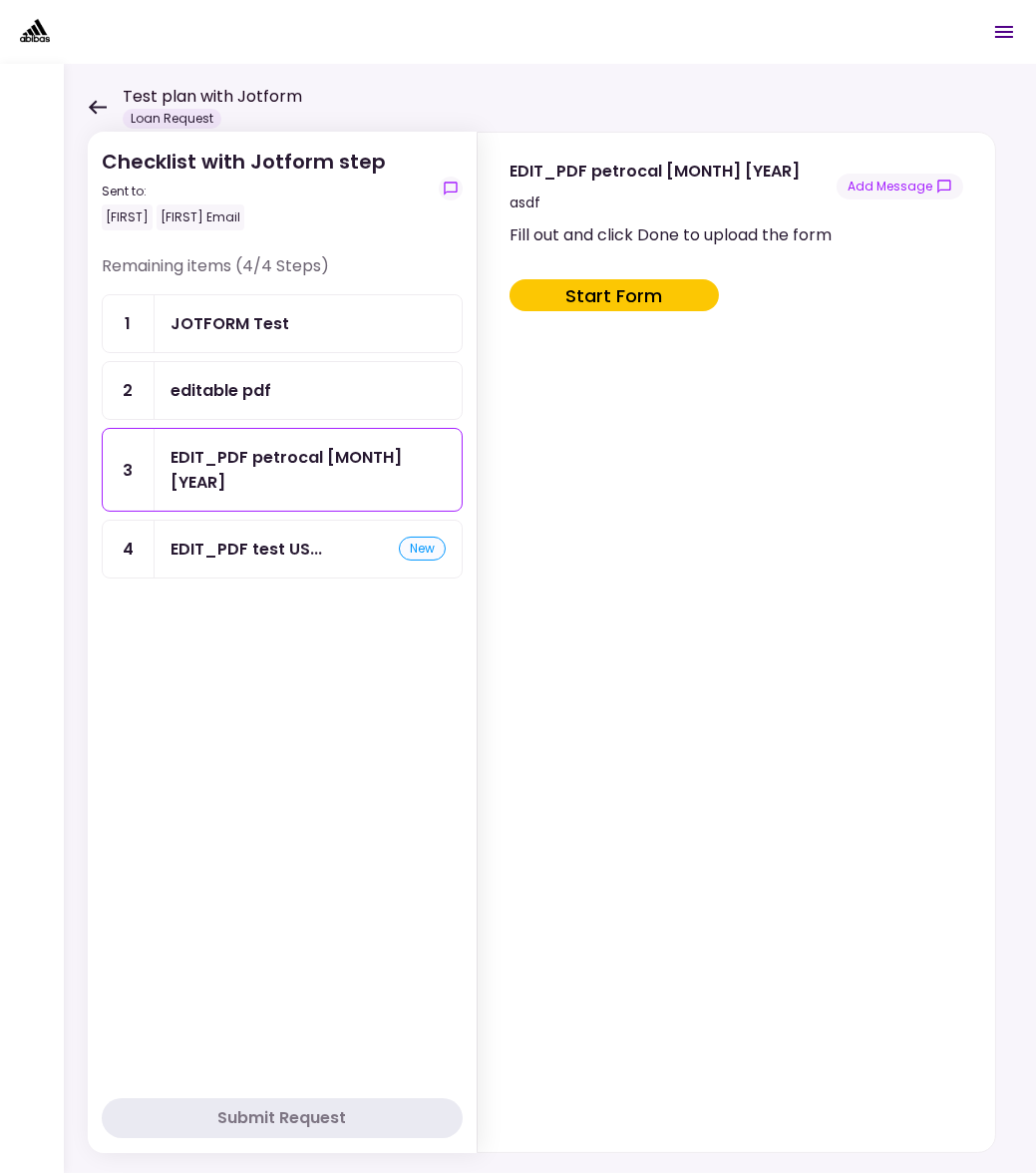 click on "Fill out and click Done to upload the form Start Form" at bounding box center (734, 683) 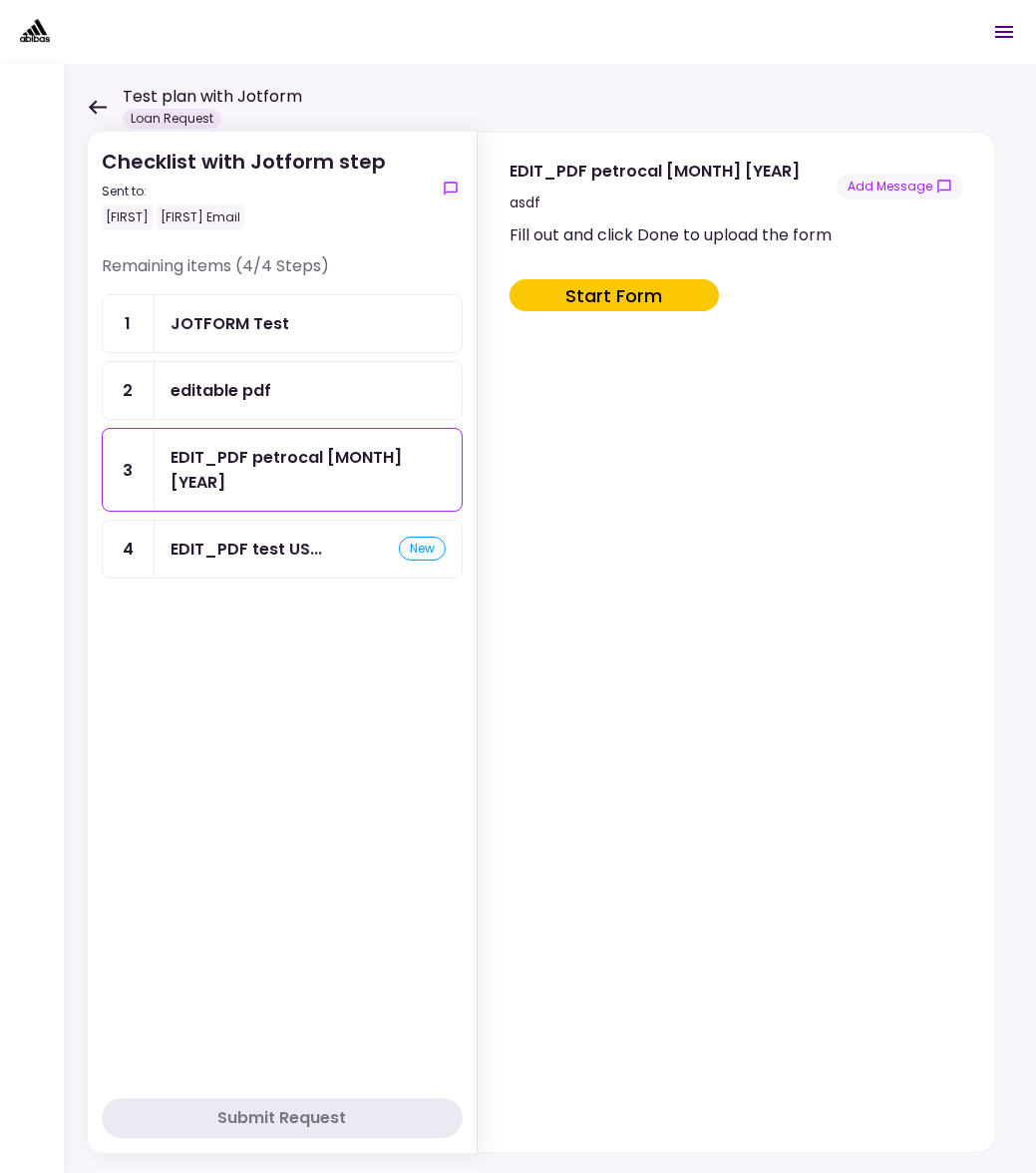 click 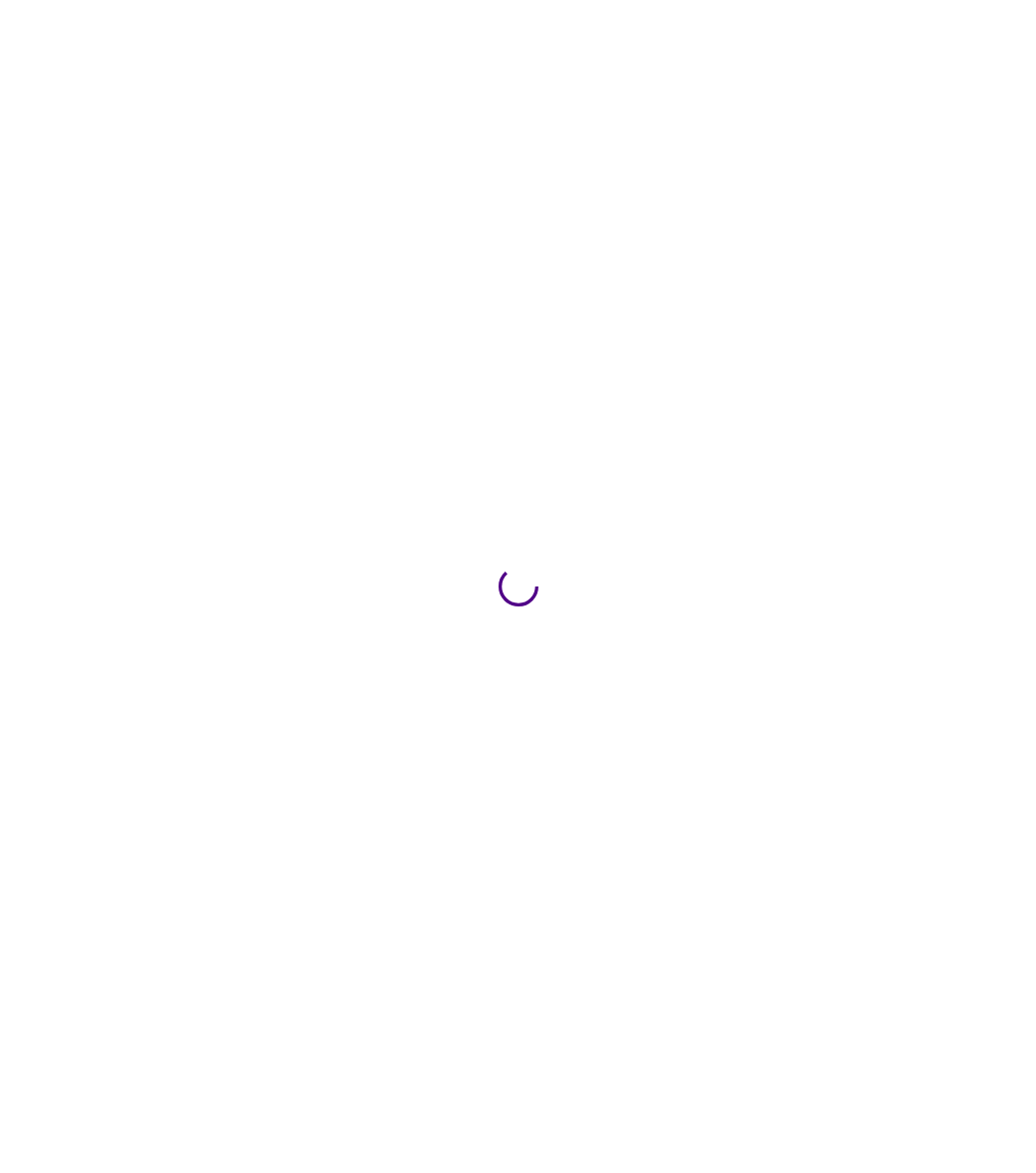 scroll, scrollTop: 0, scrollLeft: 0, axis: both 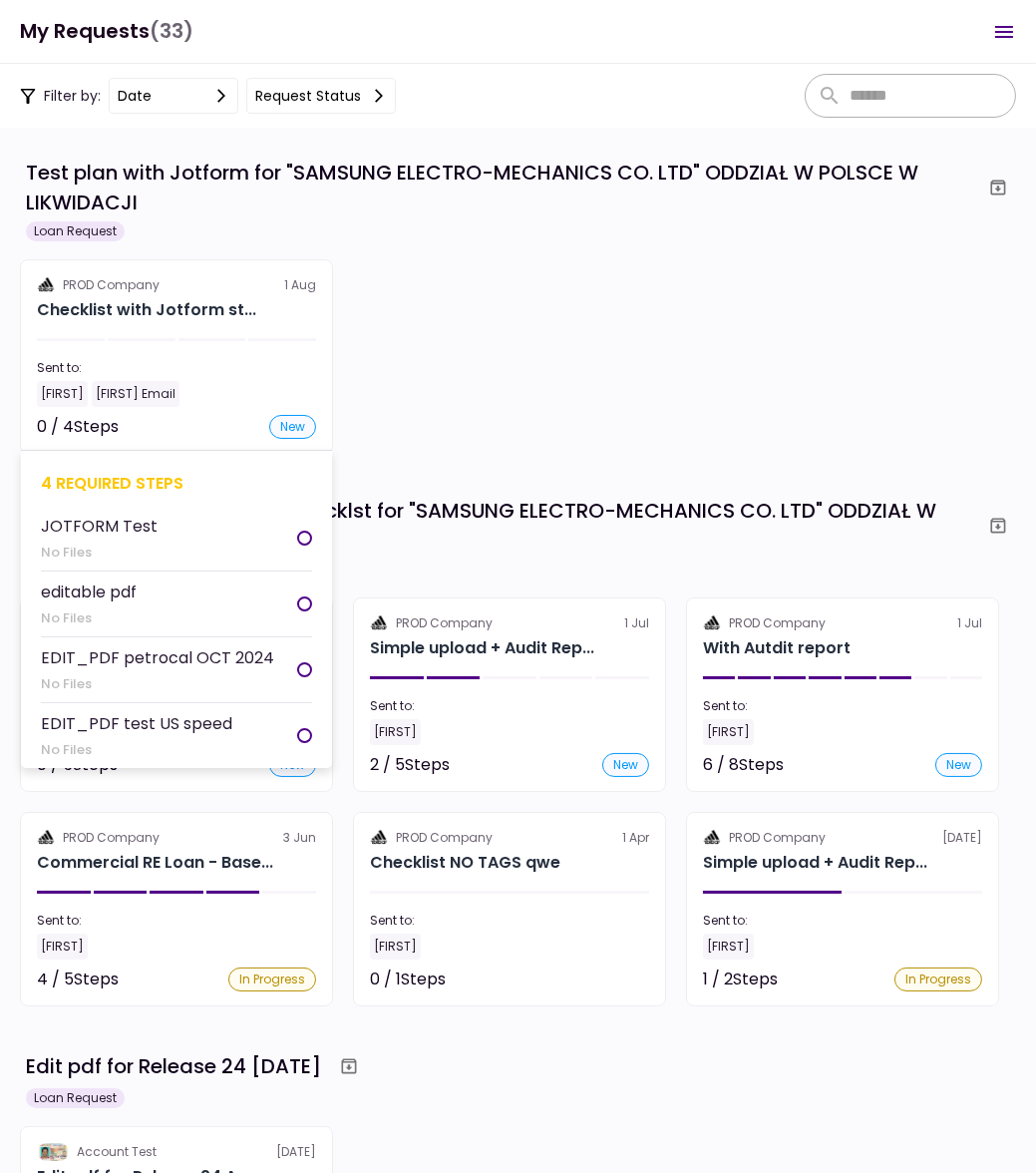 click on "Checklist with Jotform st..." at bounding box center (147, 310) 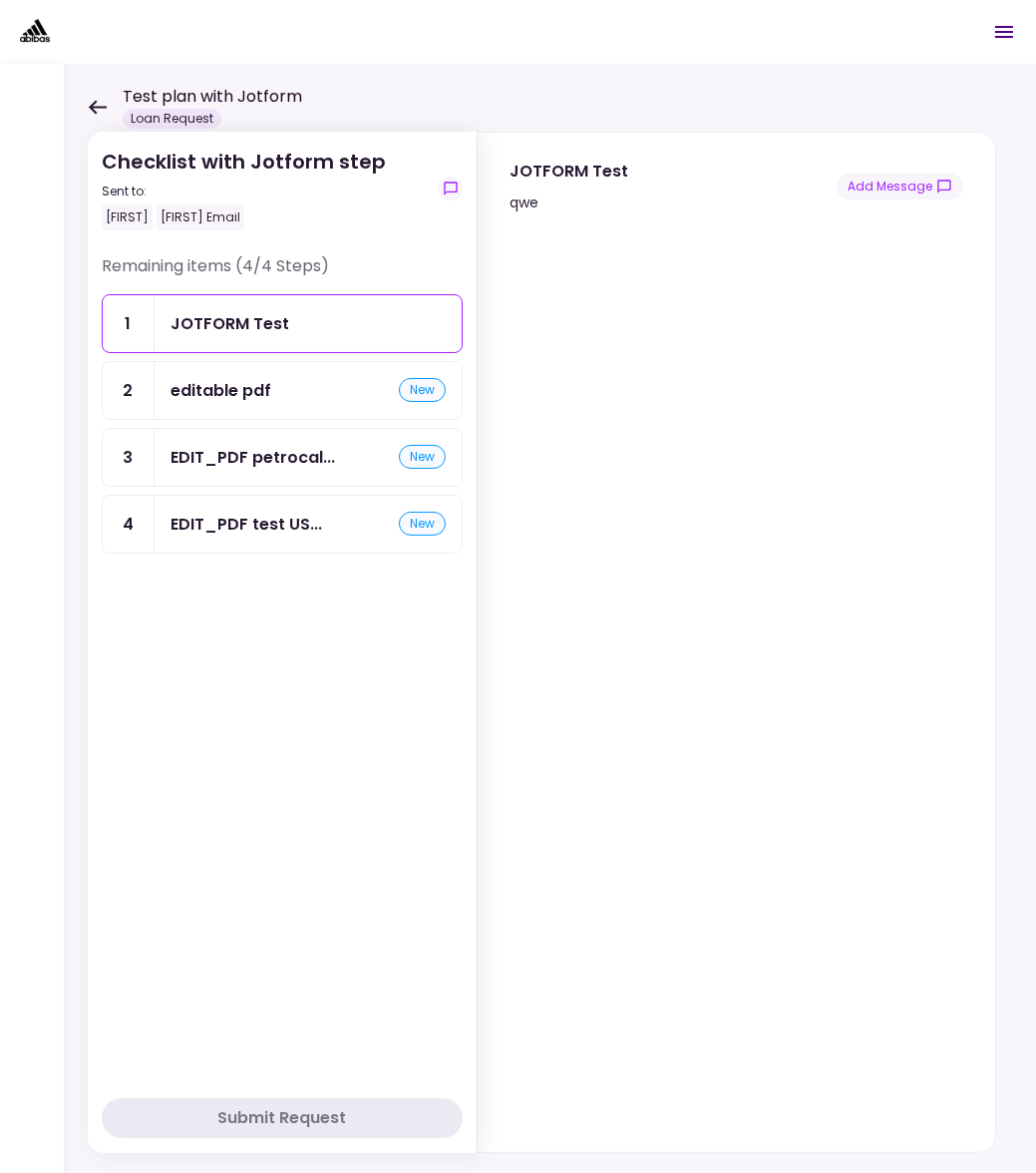 click 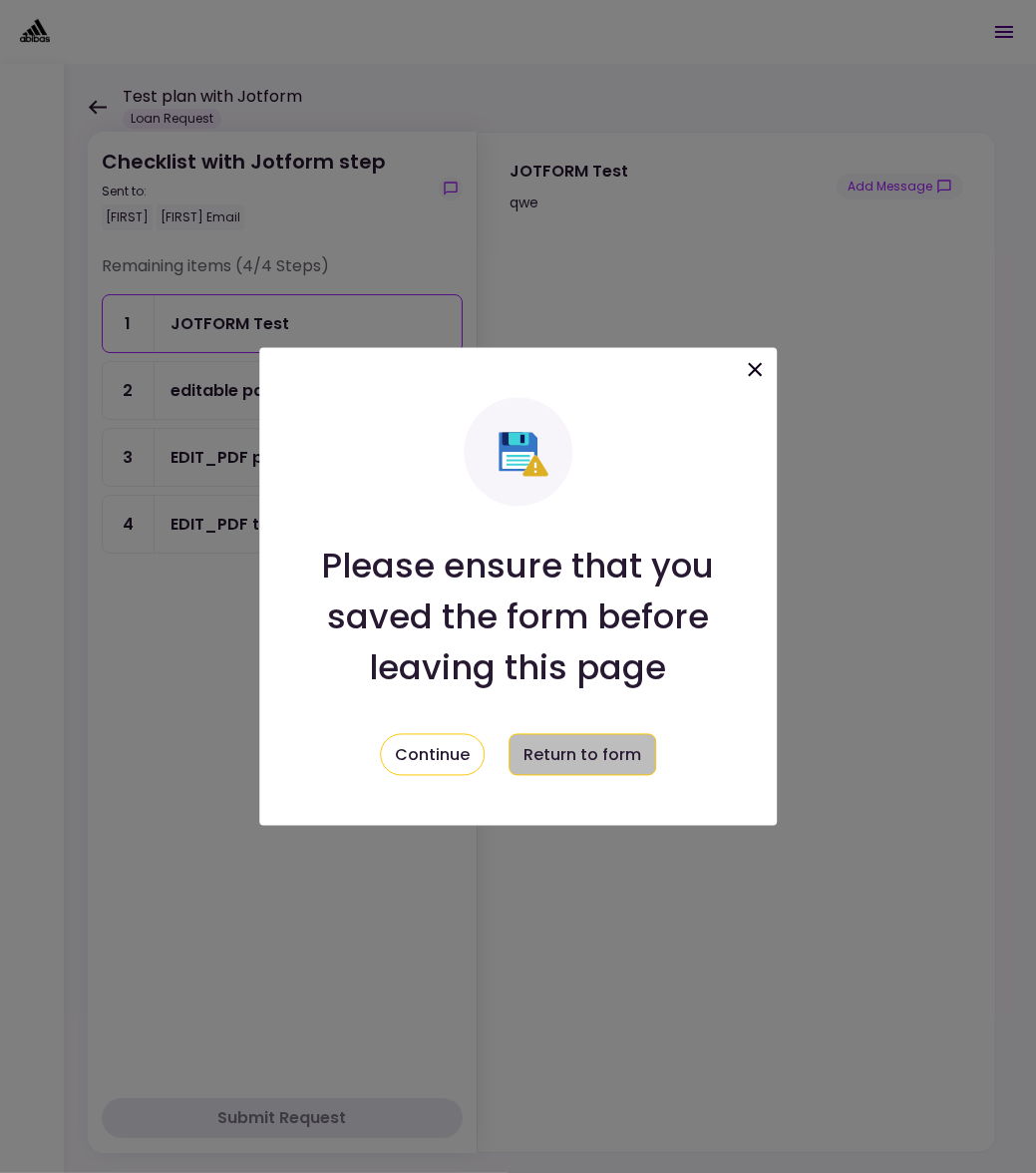 drag, startPoint x: 624, startPoint y: 723, endPoint x: 612, endPoint y: 756, distance: 35.1141 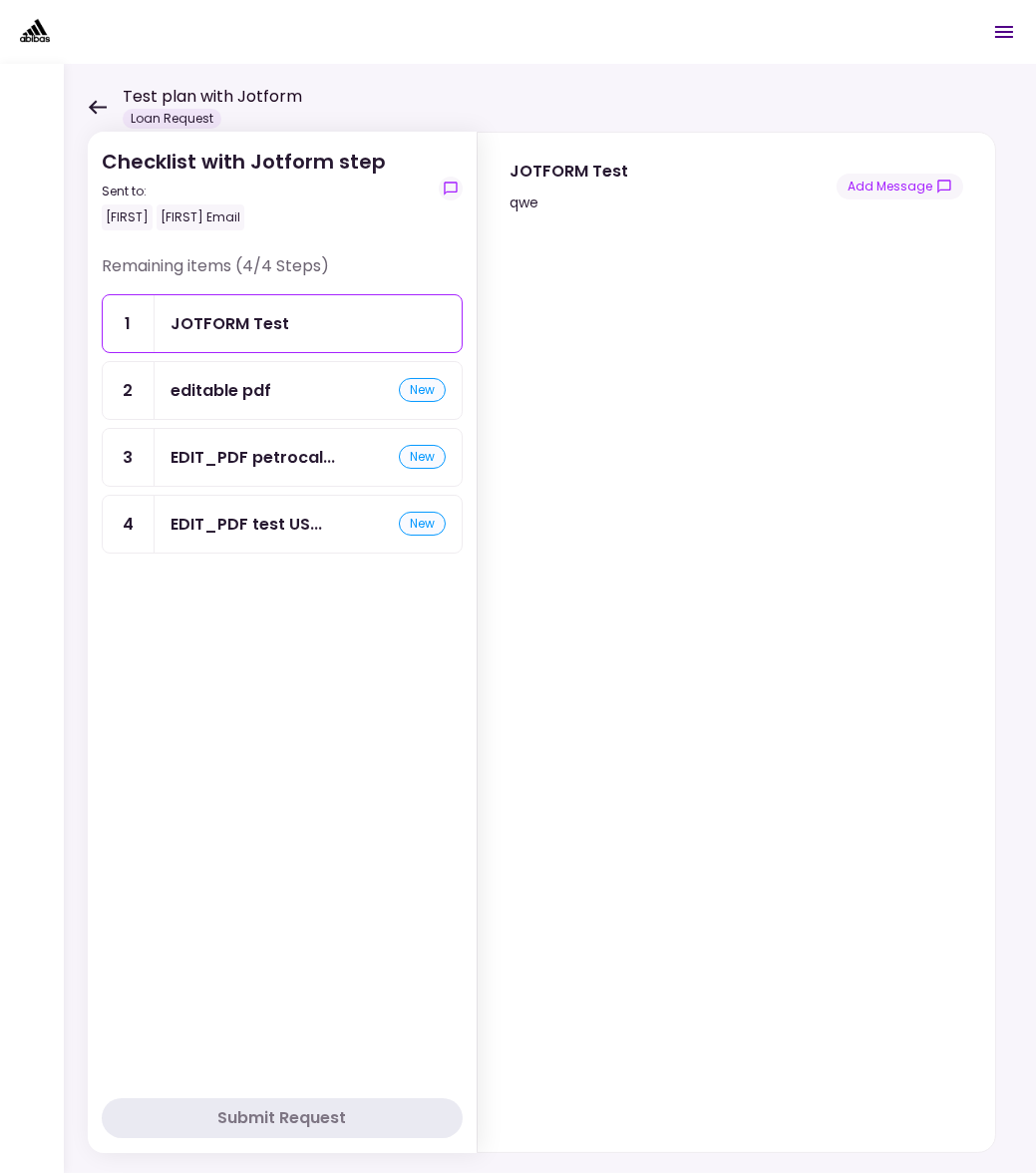 click on "Test plan with Jotform Loan Request" at bounding box center [194, 107] 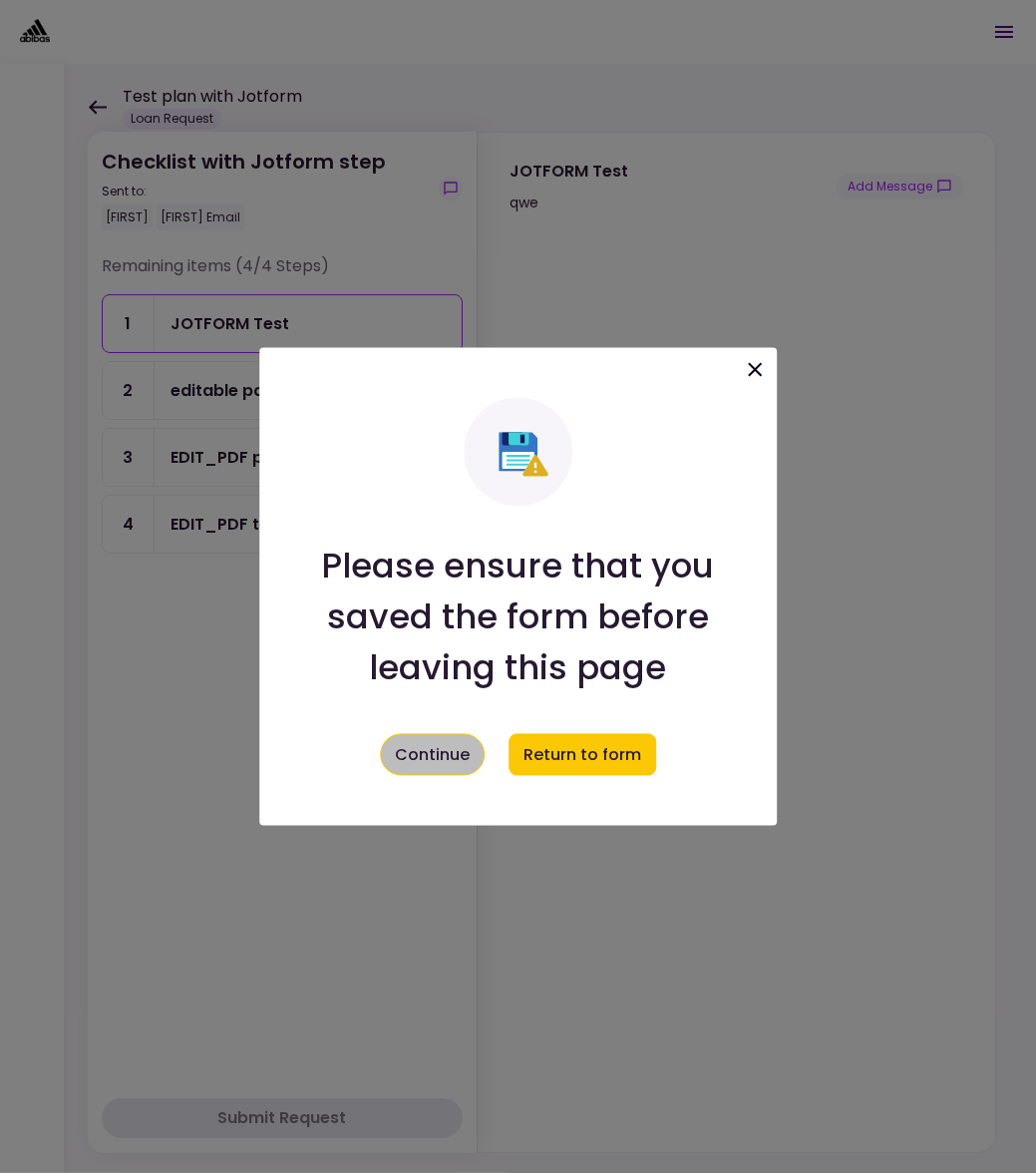 click on "Continue" at bounding box center (432, 755) 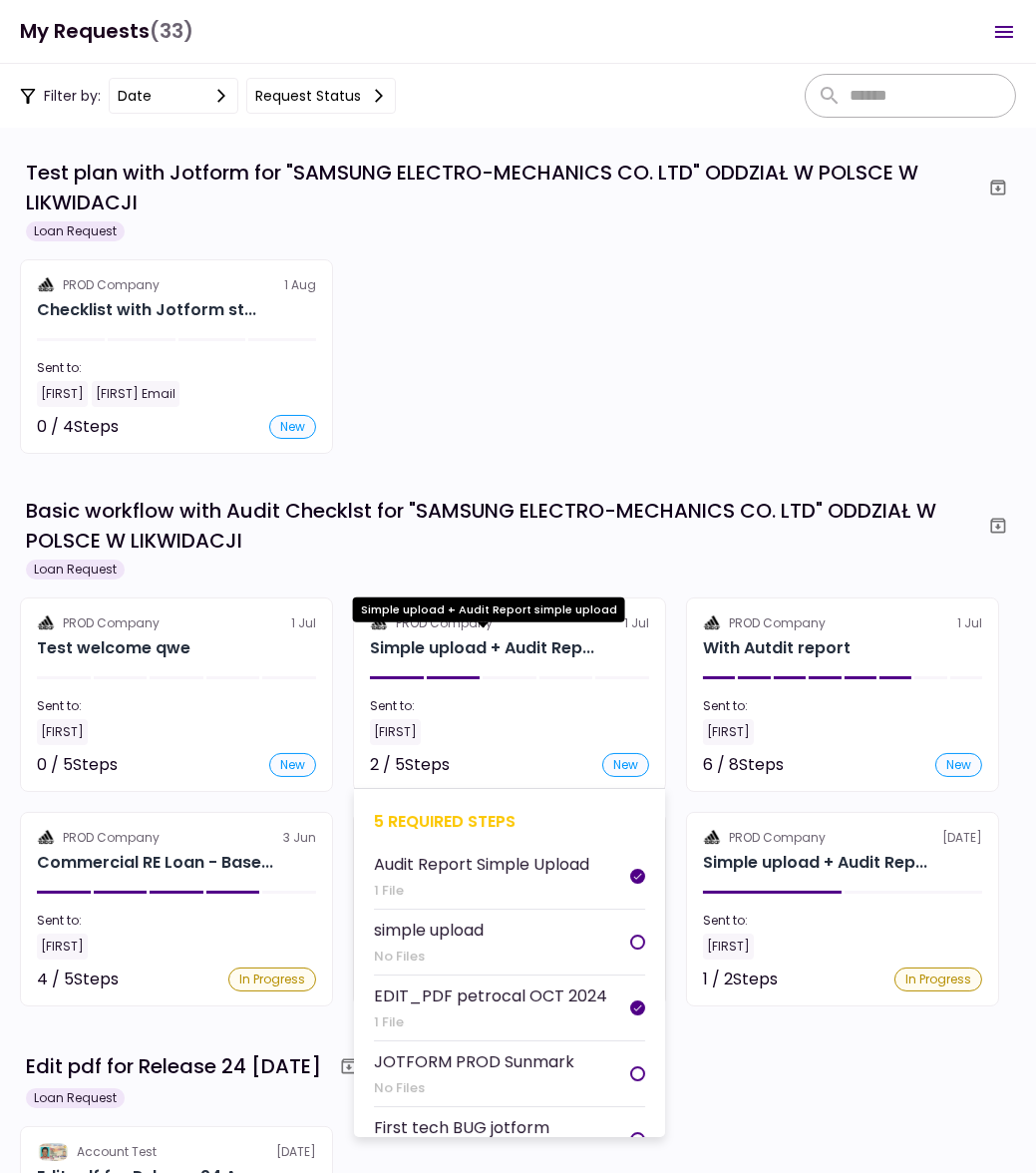 click on "Simple upload + Audit Rep..." at bounding box center (482, 648) 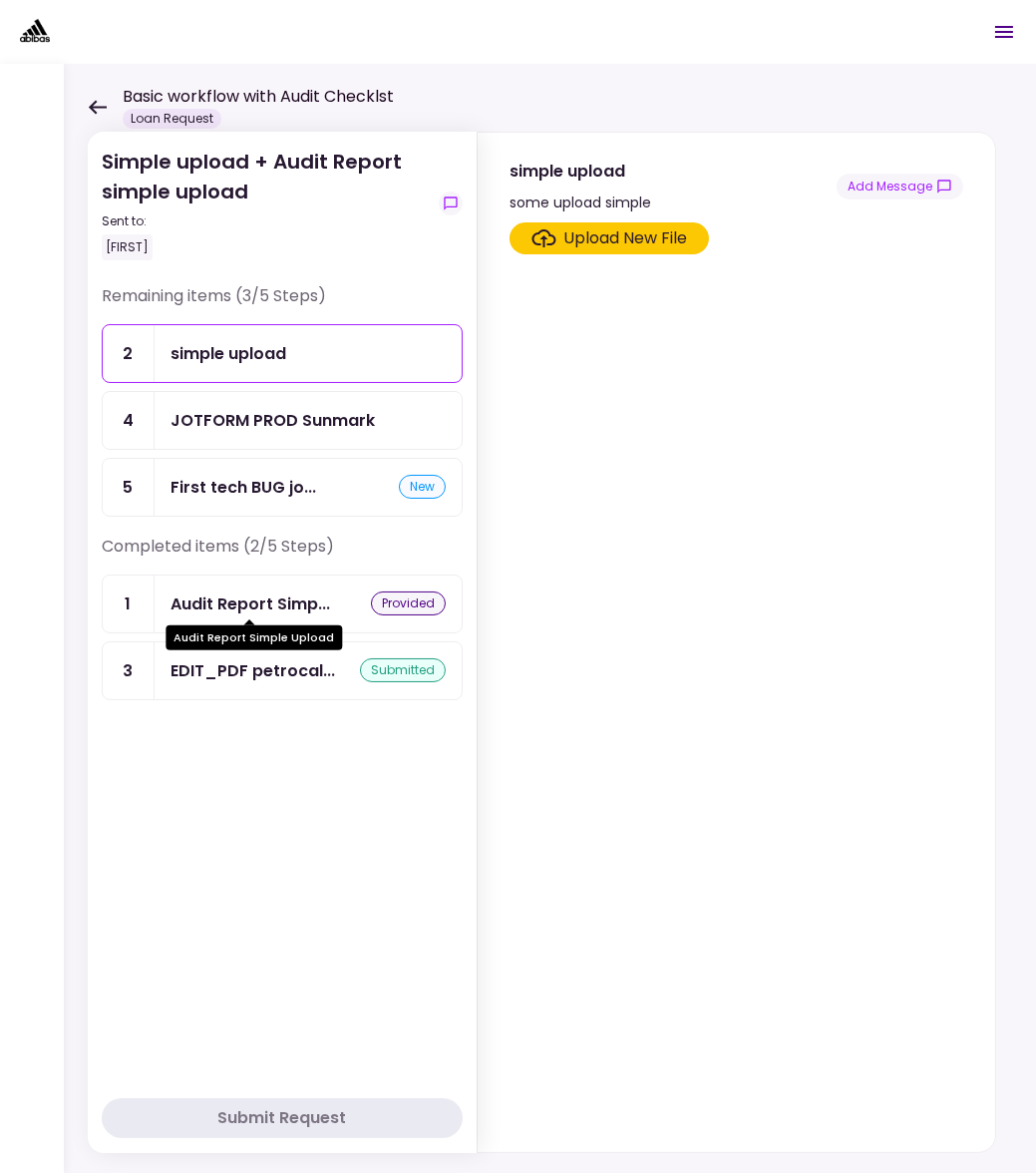 click on "Audit Report Simp..." at bounding box center [250, 603] 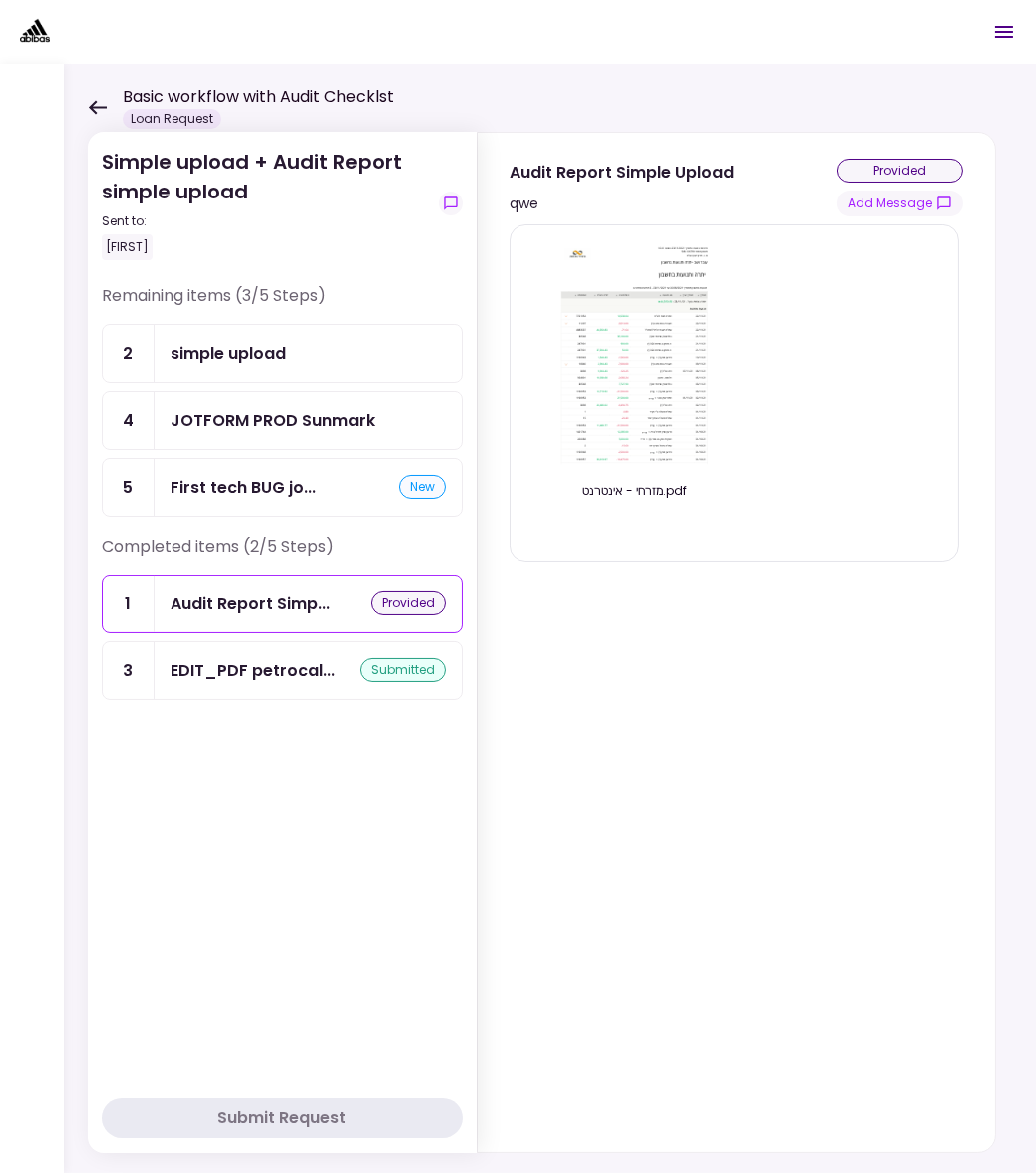 click on "מזרחי - אינטרנט.pdf" at bounding box center (734, 393) 